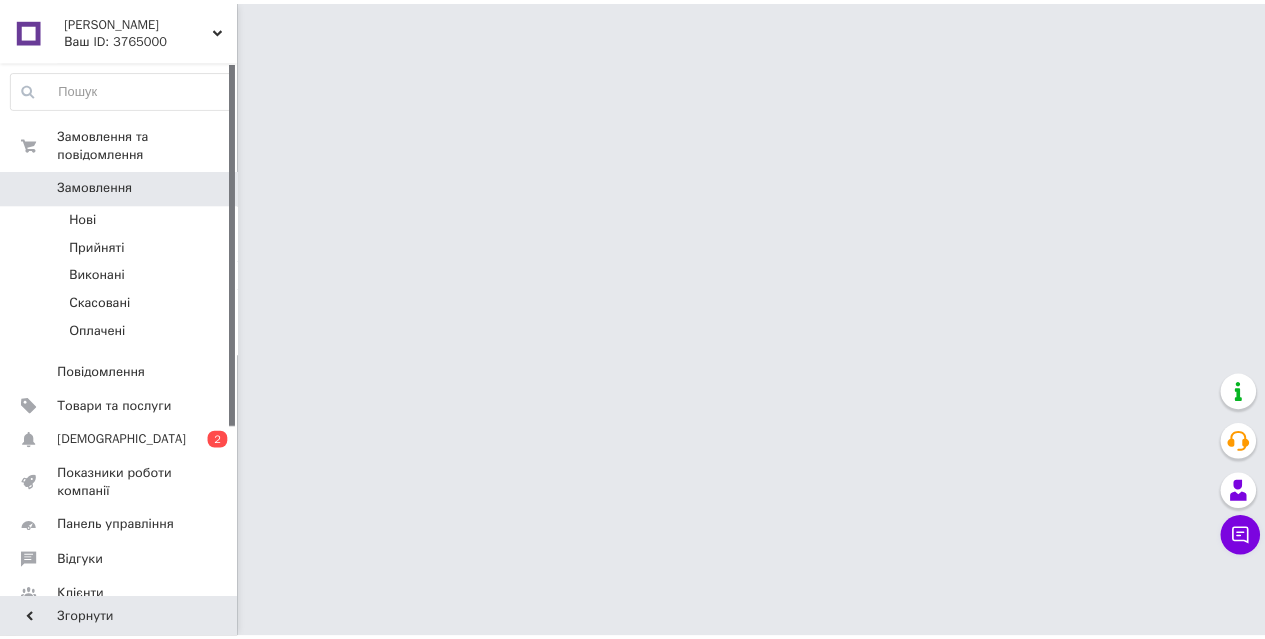 scroll, scrollTop: 0, scrollLeft: 0, axis: both 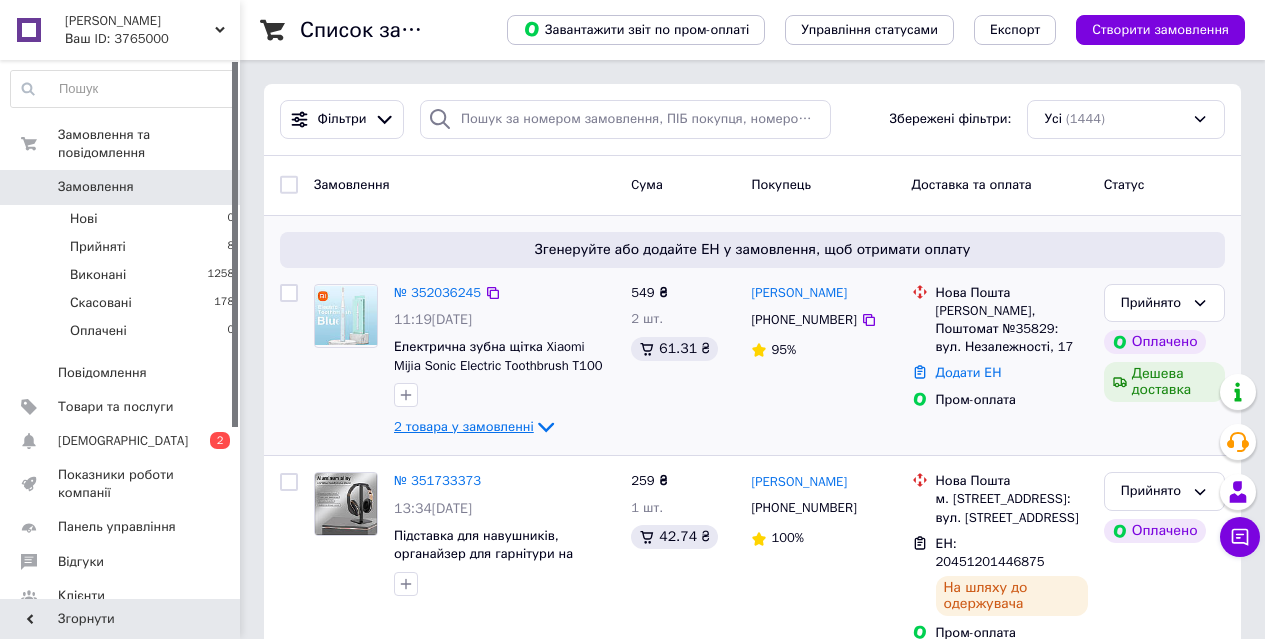 click on "2 товара у замовленні" at bounding box center (464, 426) 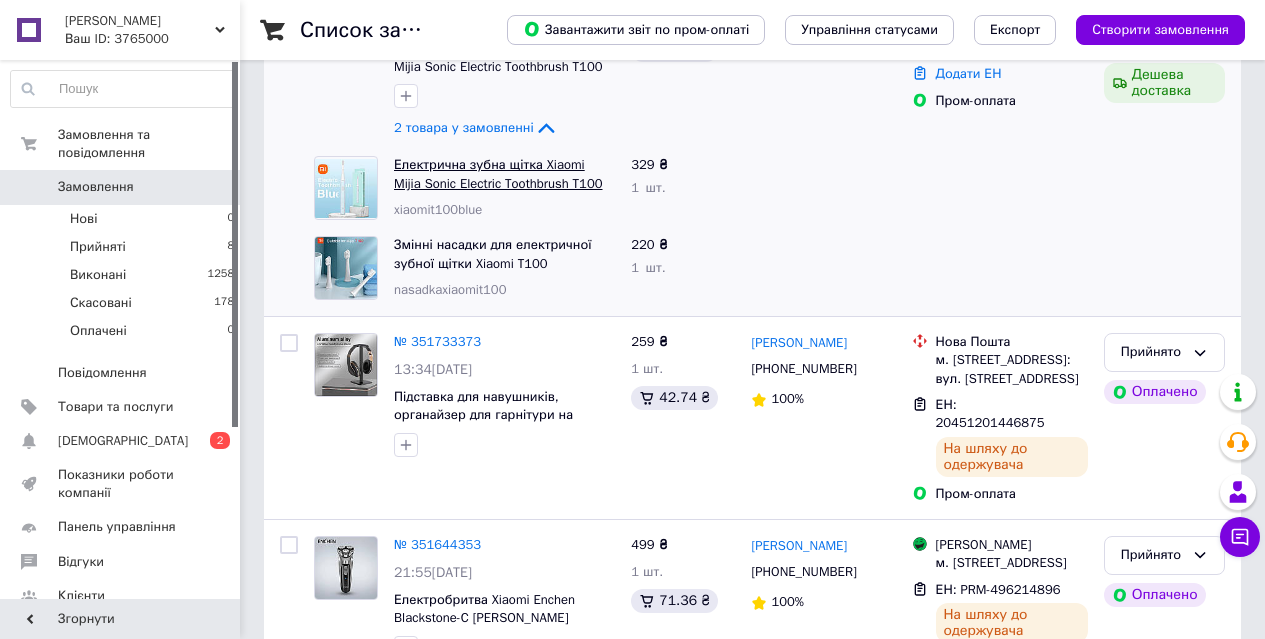 scroll, scrollTop: 300, scrollLeft: 0, axis: vertical 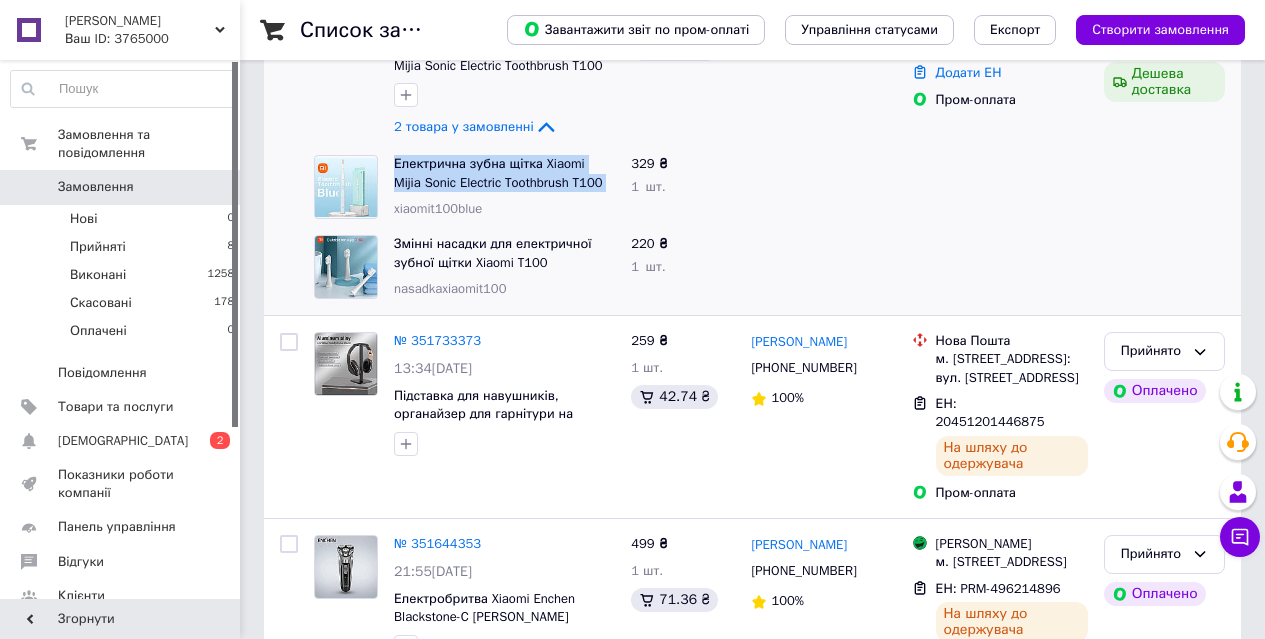 drag, startPoint x: 387, startPoint y: 163, endPoint x: 602, endPoint y: 182, distance: 215.8379 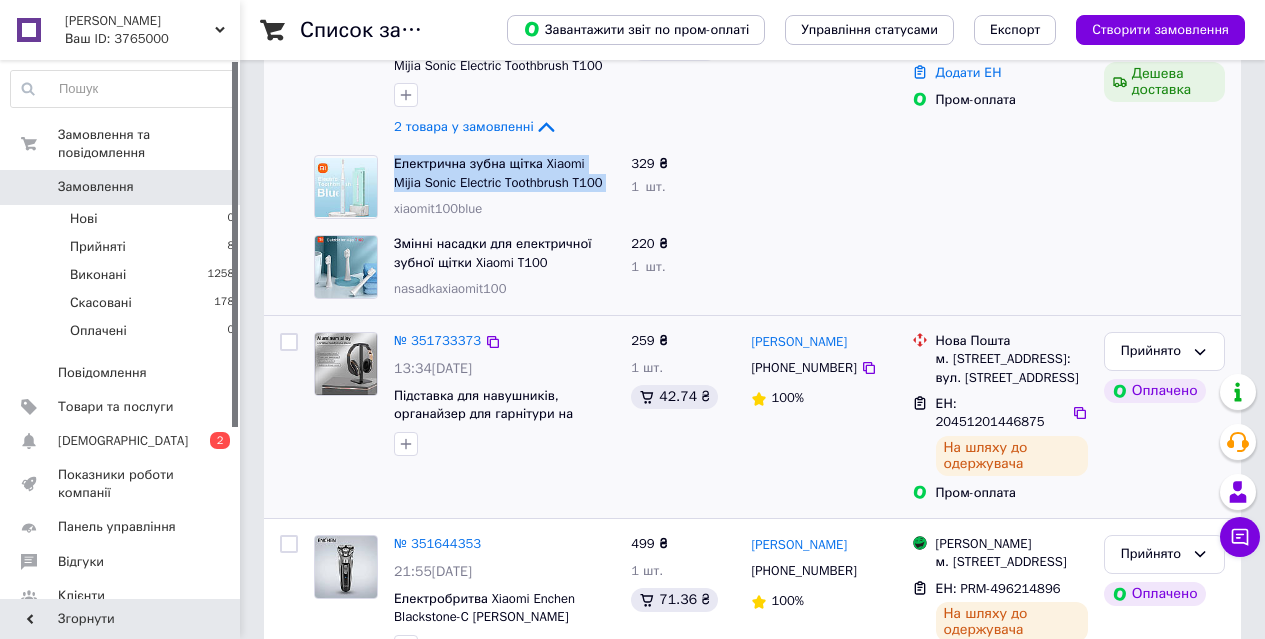copy on "Електрична зубна щітка Xiaomi Mijia Sonic Electric Toothbrush T100 blue" 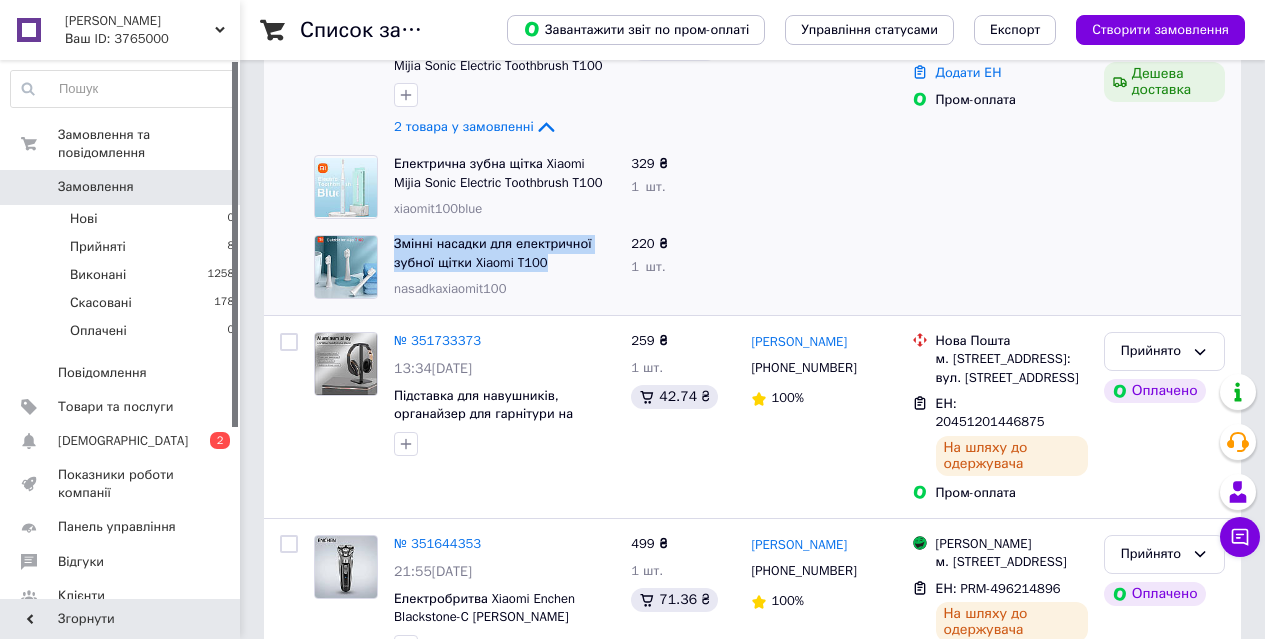 drag, startPoint x: 390, startPoint y: 242, endPoint x: 543, endPoint y: 261, distance: 154.17523 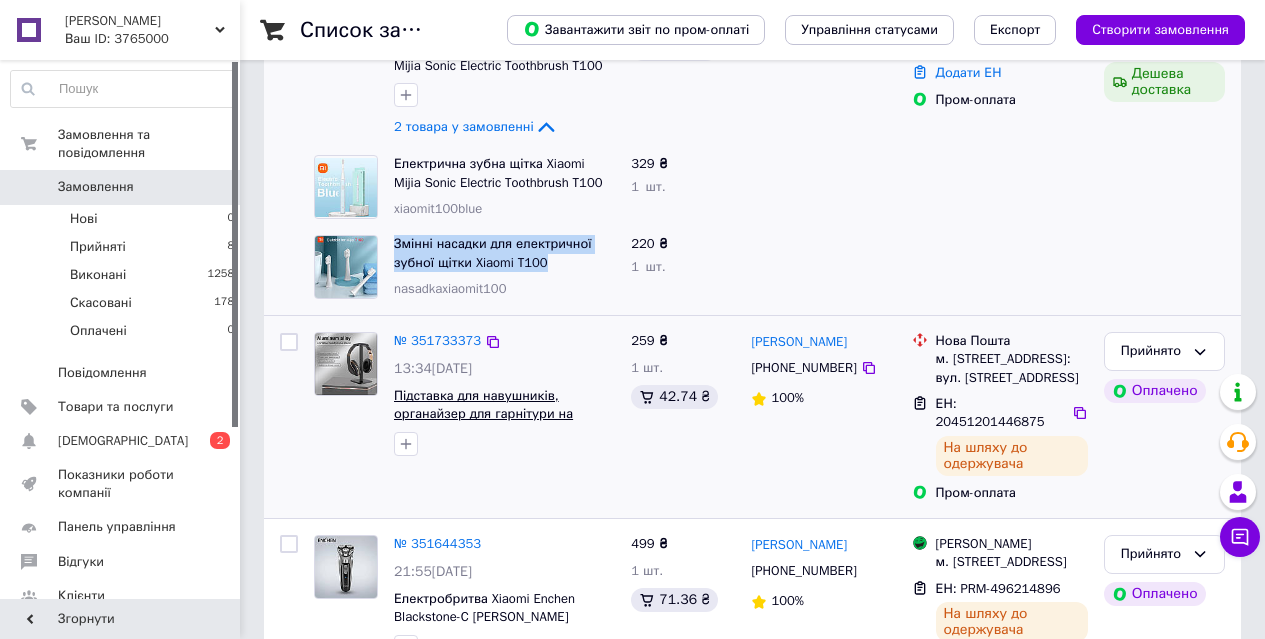 copy on "Змінні насадки для електричної зубної щітки Xiaomi T100" 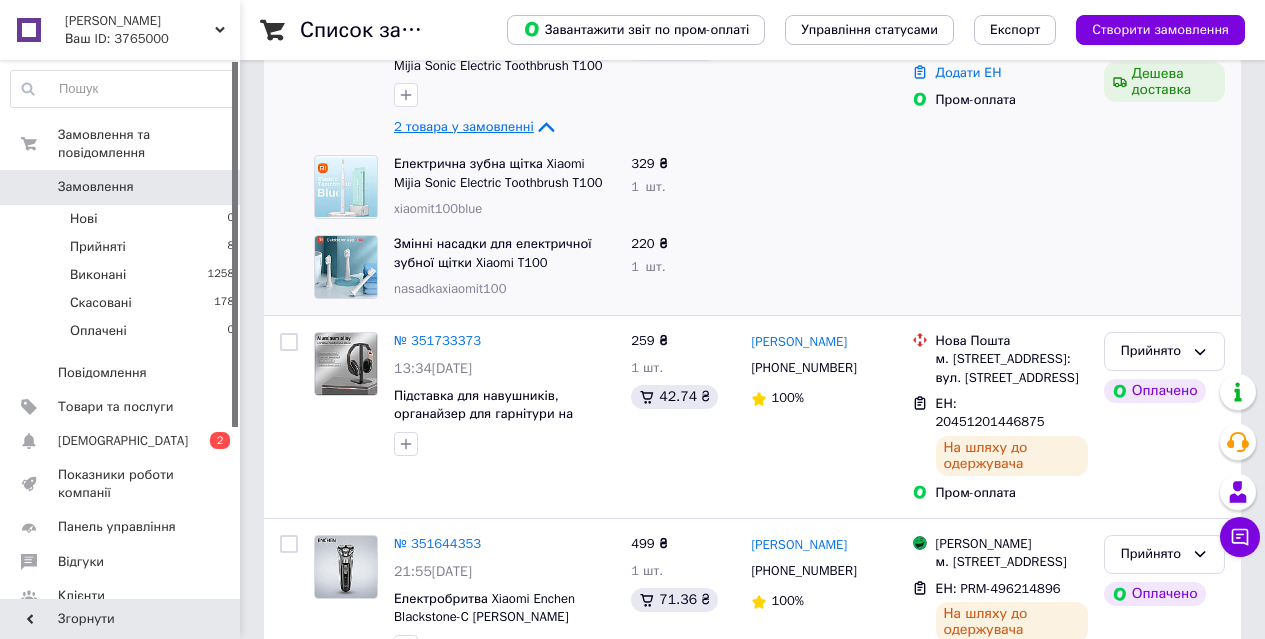 click on "2 товара у замовленні" at bounding box center [464, 126] 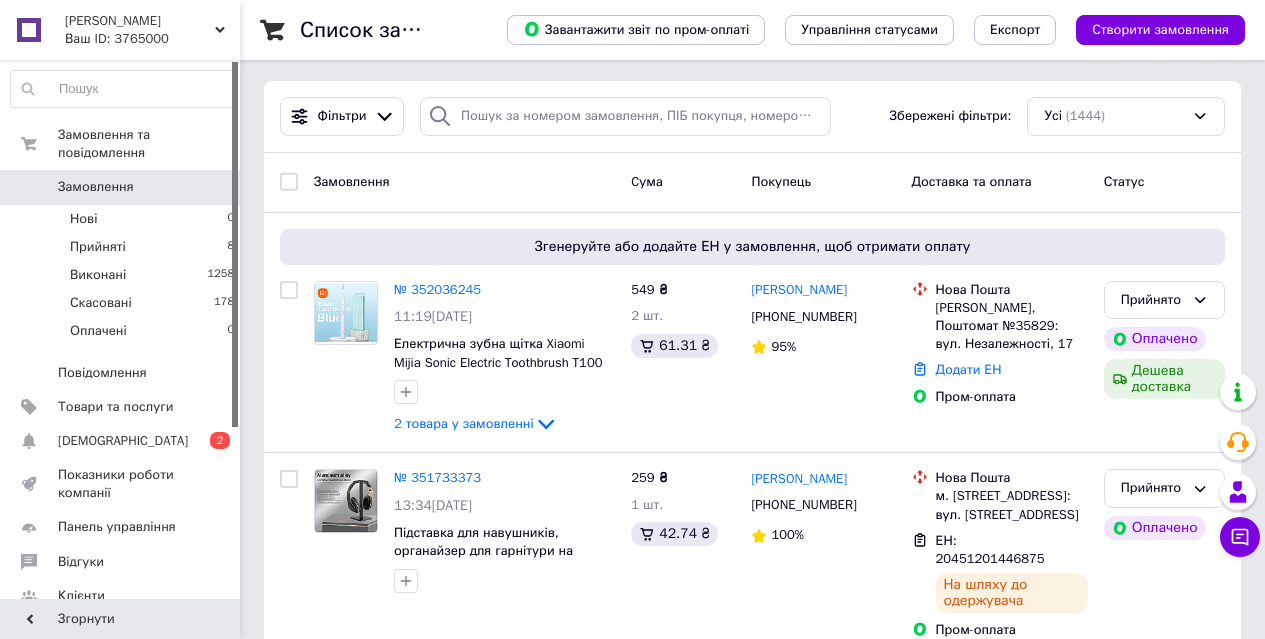 scroll, scrollTop: 1, scrollLeft: 0, axis: vertical 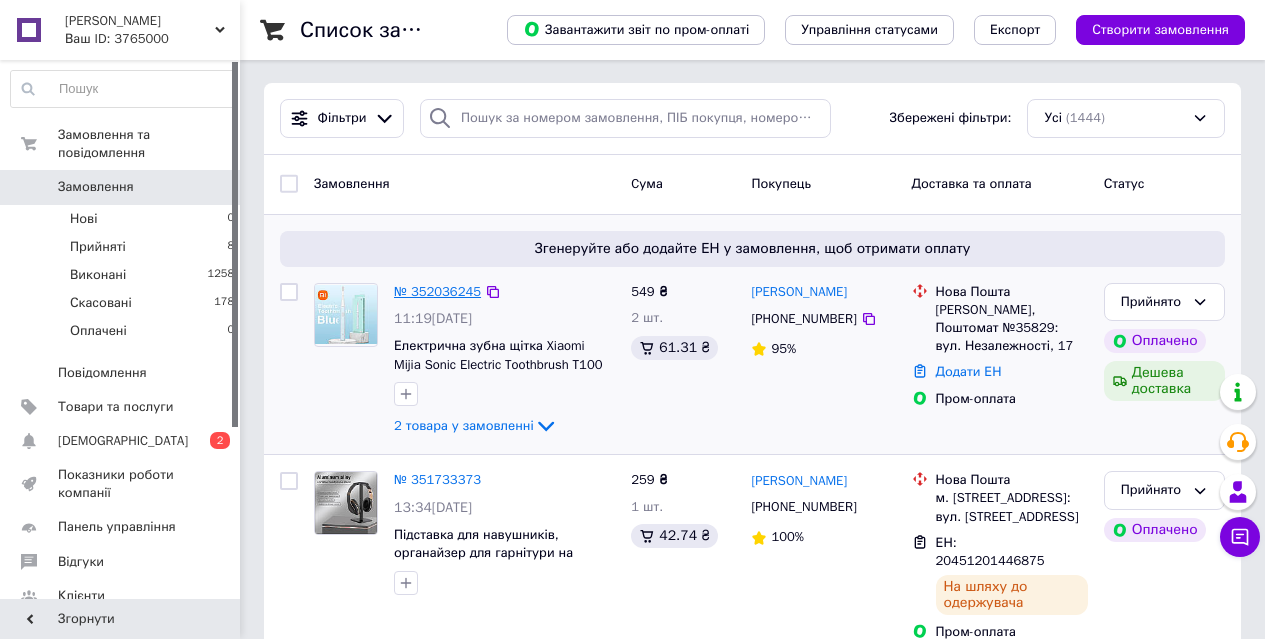 click on "№ 352036245" at bounding box center [437, 291] 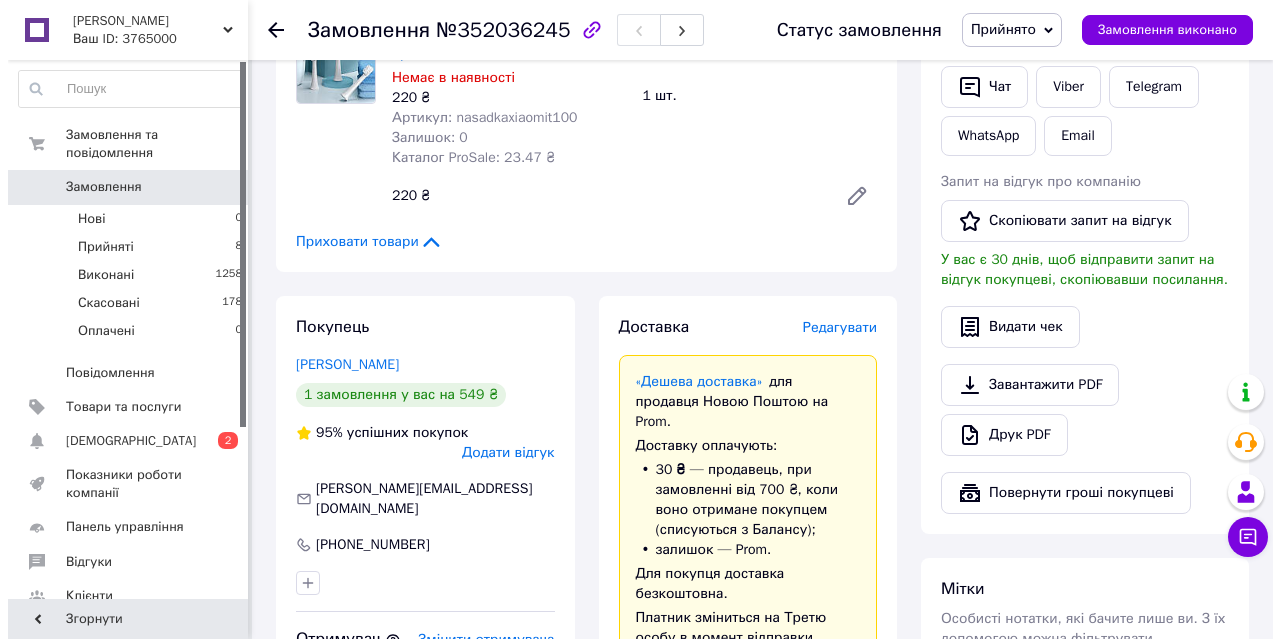 scroll, scrollTop: 499, scrollLeft: 0, axis: vertical 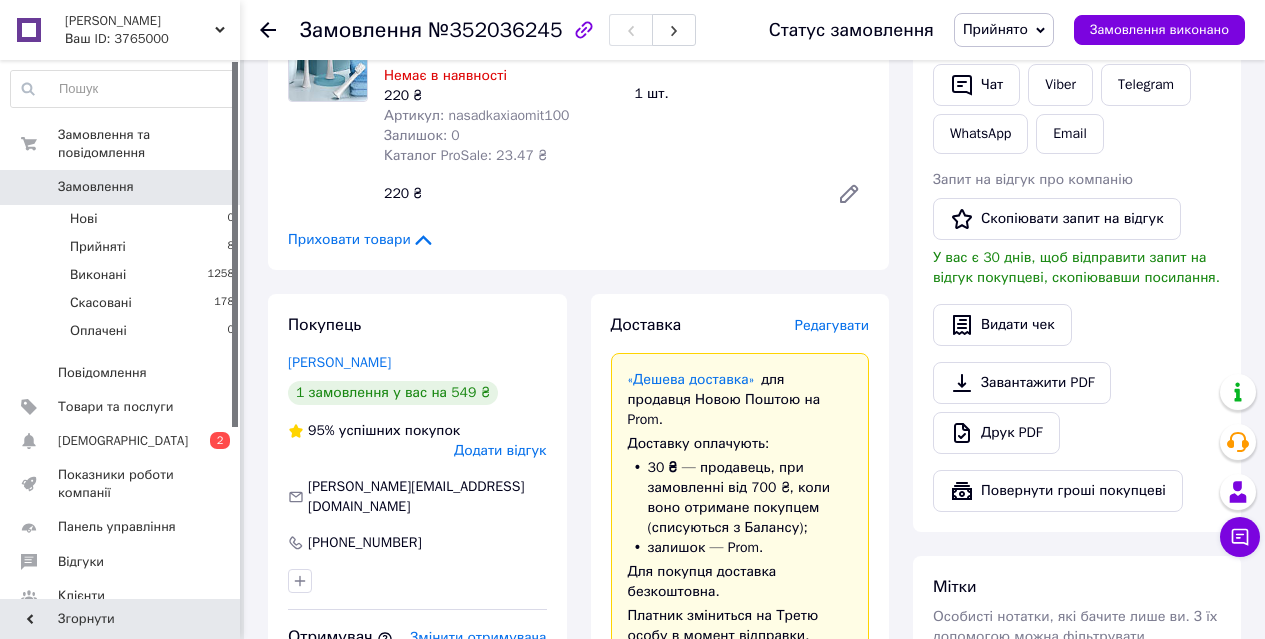 click on "Редагувати" at bounding box center (832, 325) 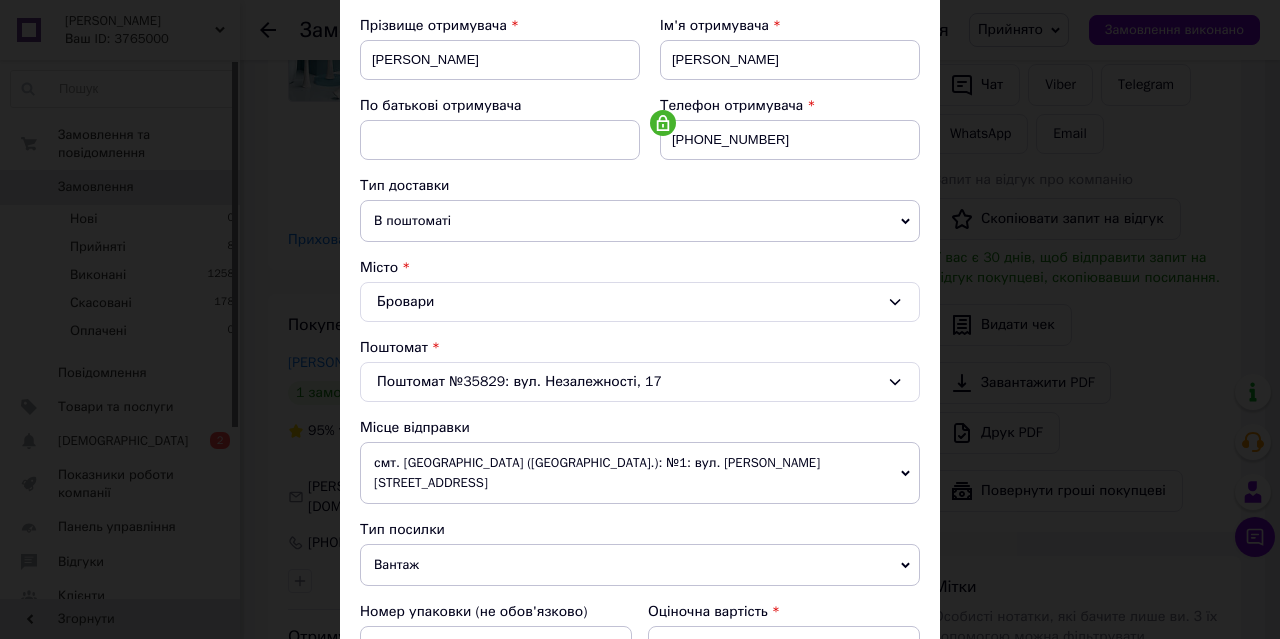 scroll, scrollTop: 300, scrollLeft: 0, axis: vertical 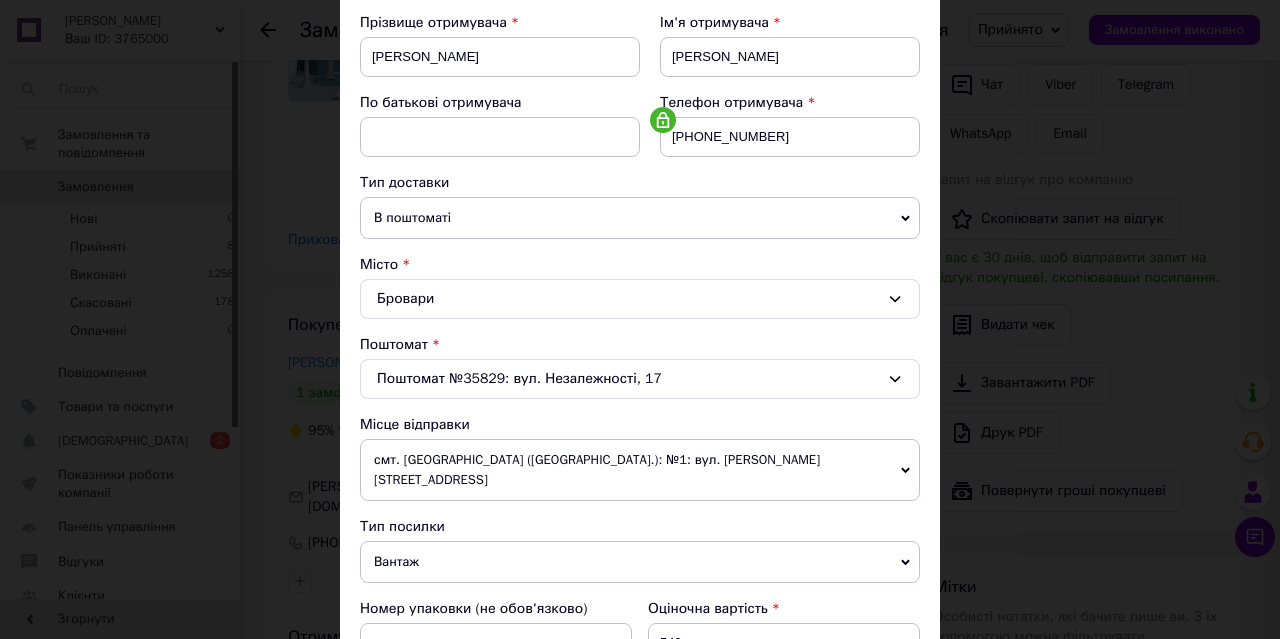 click on "Вантаж" at bounding box center (640, 562) 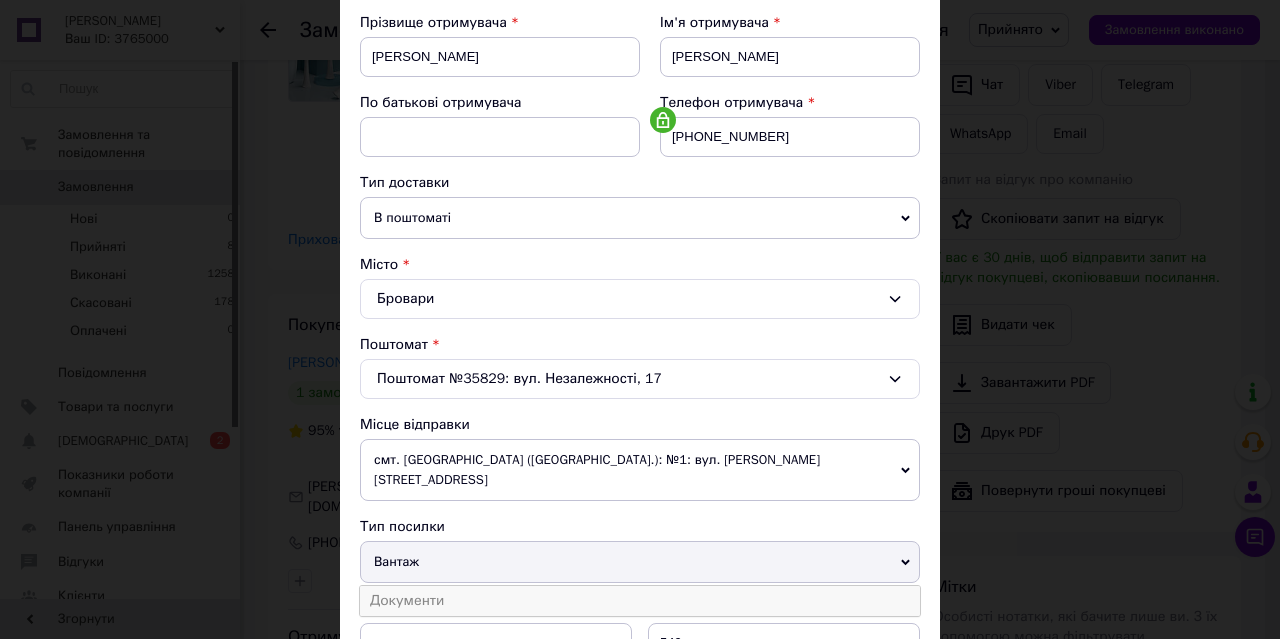 click on "Документи" at bounding box center (640, 601) 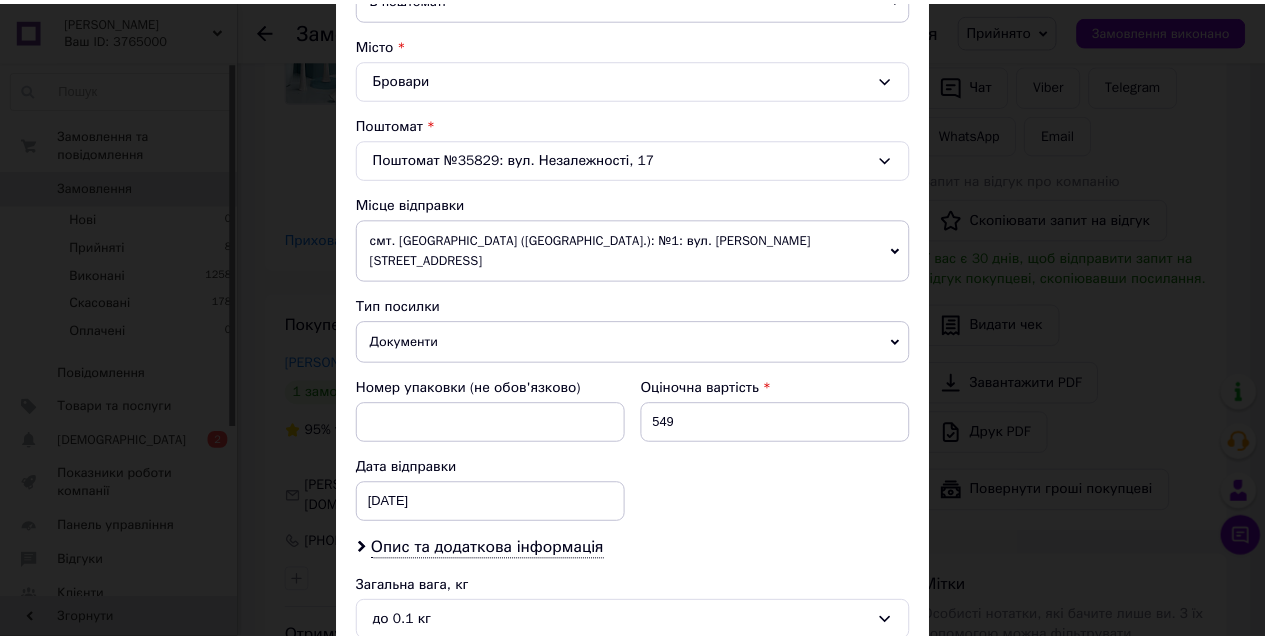 scroll, scrollTop: 709, scrollLeft: 0, axis: vertical 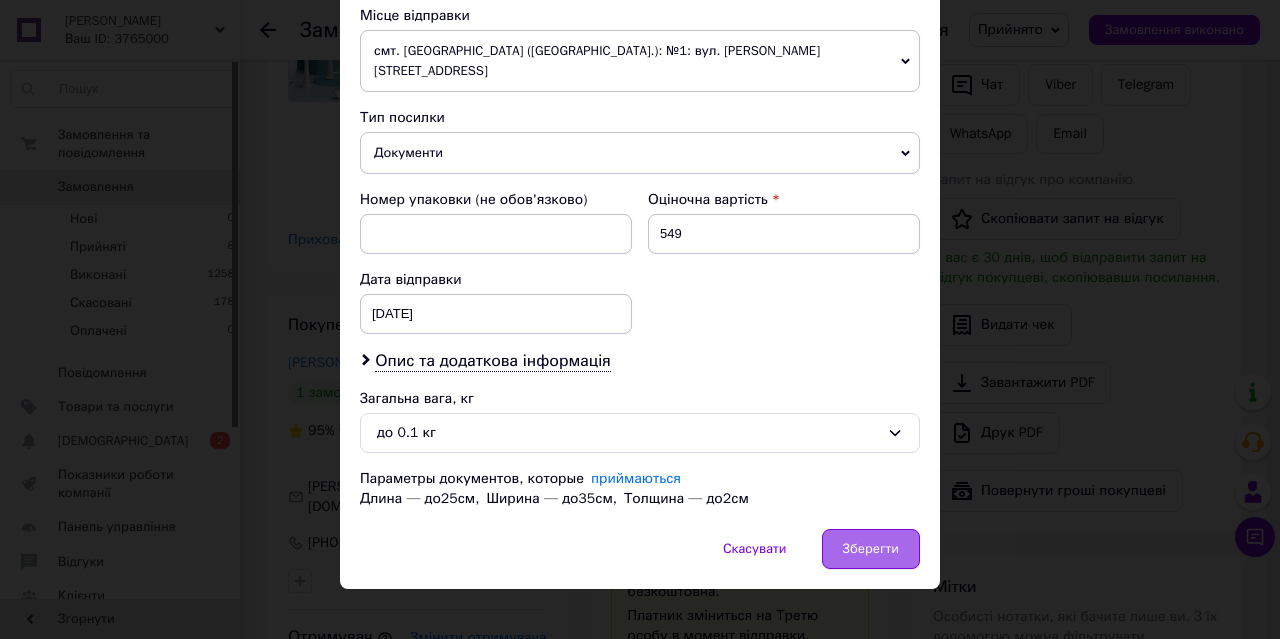 click on "Зберегти" at bounding box center [871, 549] 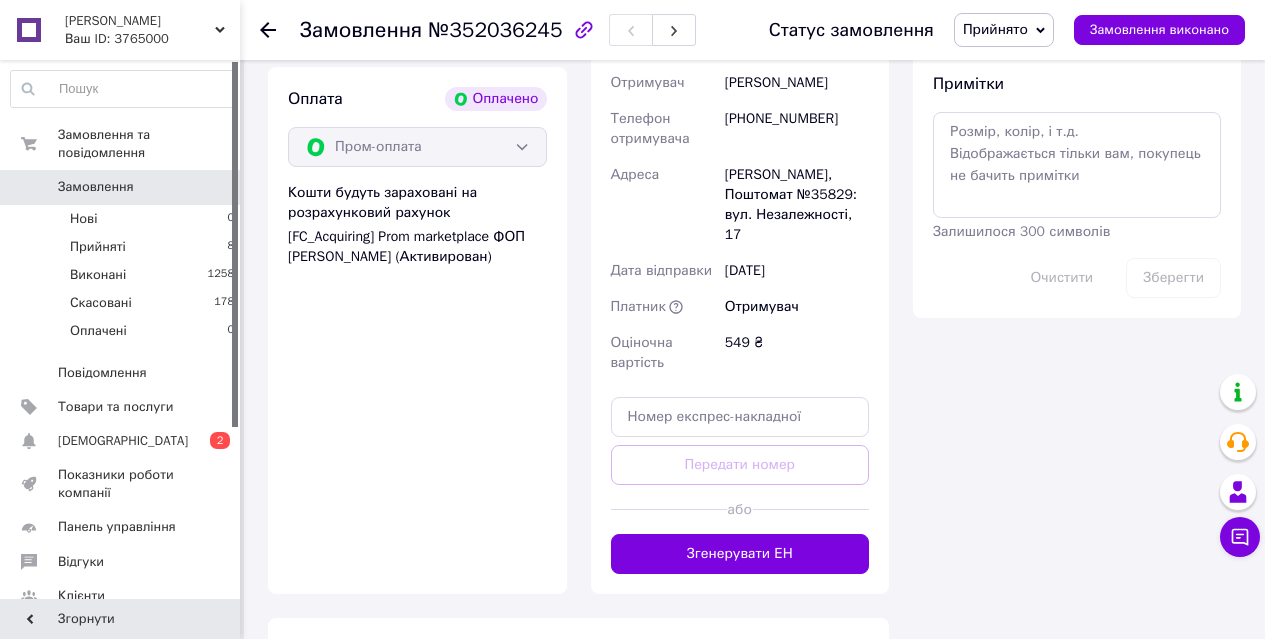 scroll, scrollTop: 1198, scrollLeft: 0, axis: vertical 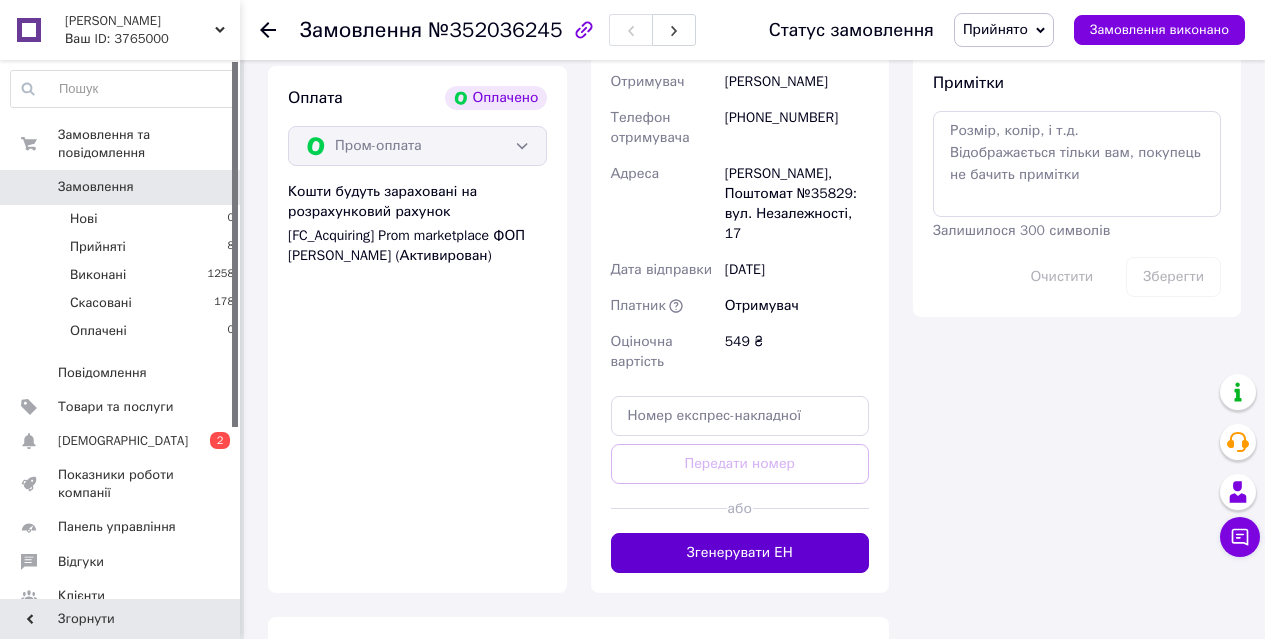 click on "Згенерувати ЕН" at bounding box center [740, 553] 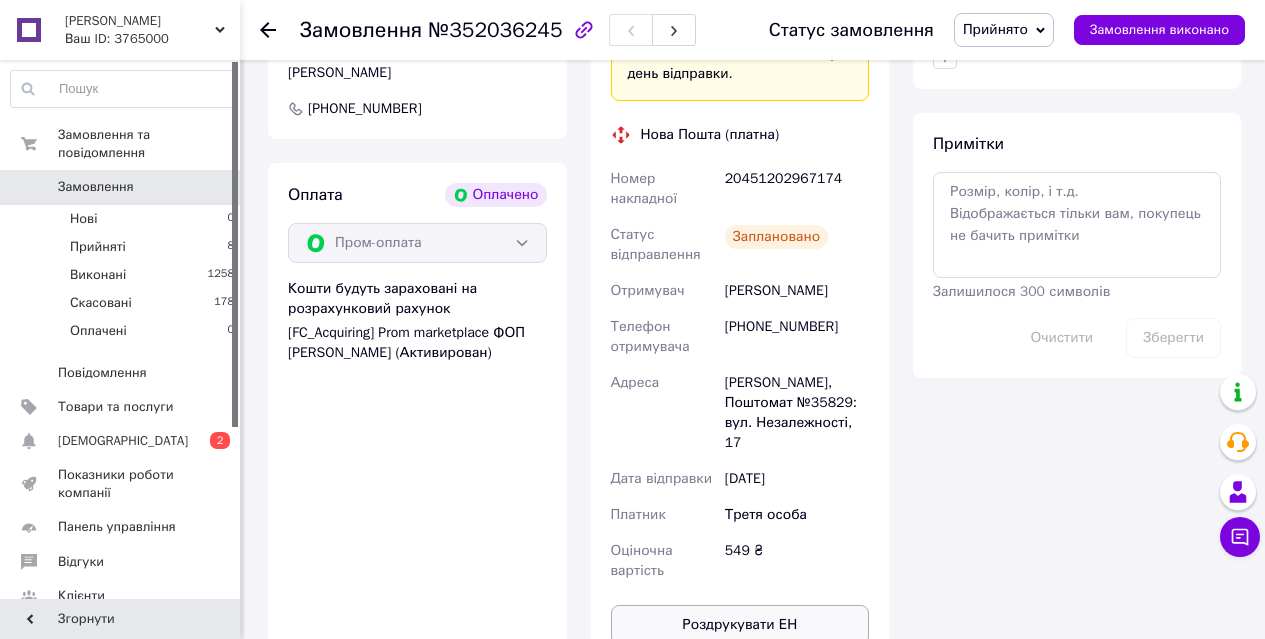 scroll, scrollTop: 1100, scrollLeft: 0, axis: vertical 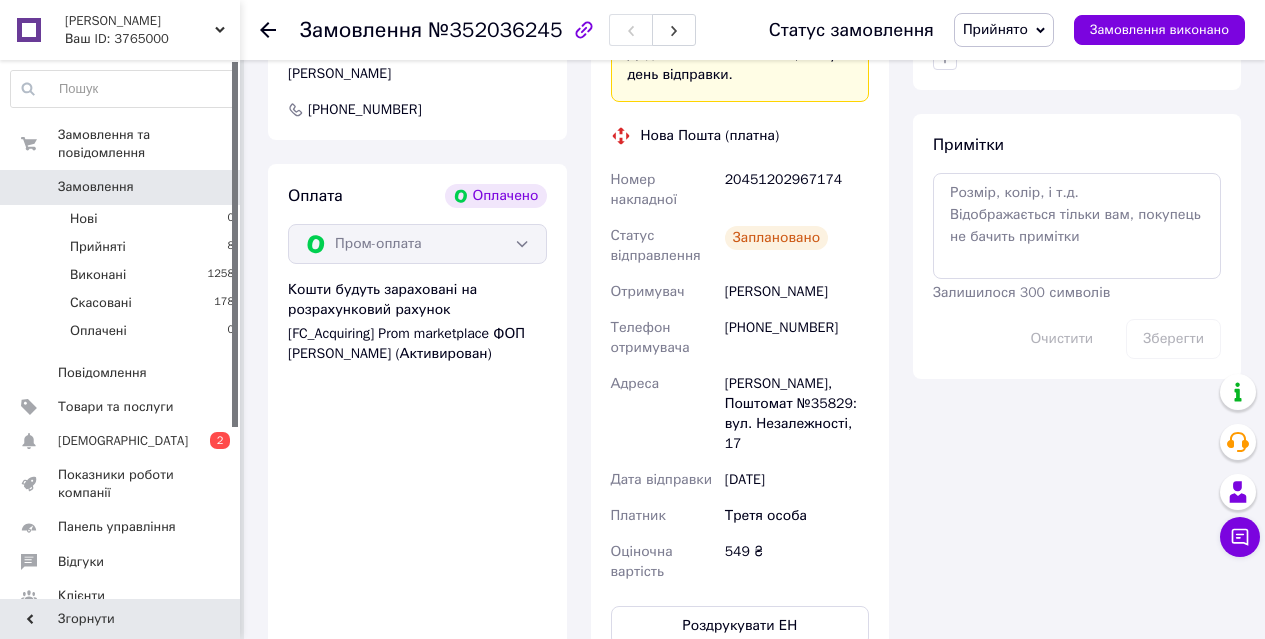 click on "Замовлення" at bounding box center (121, 187) 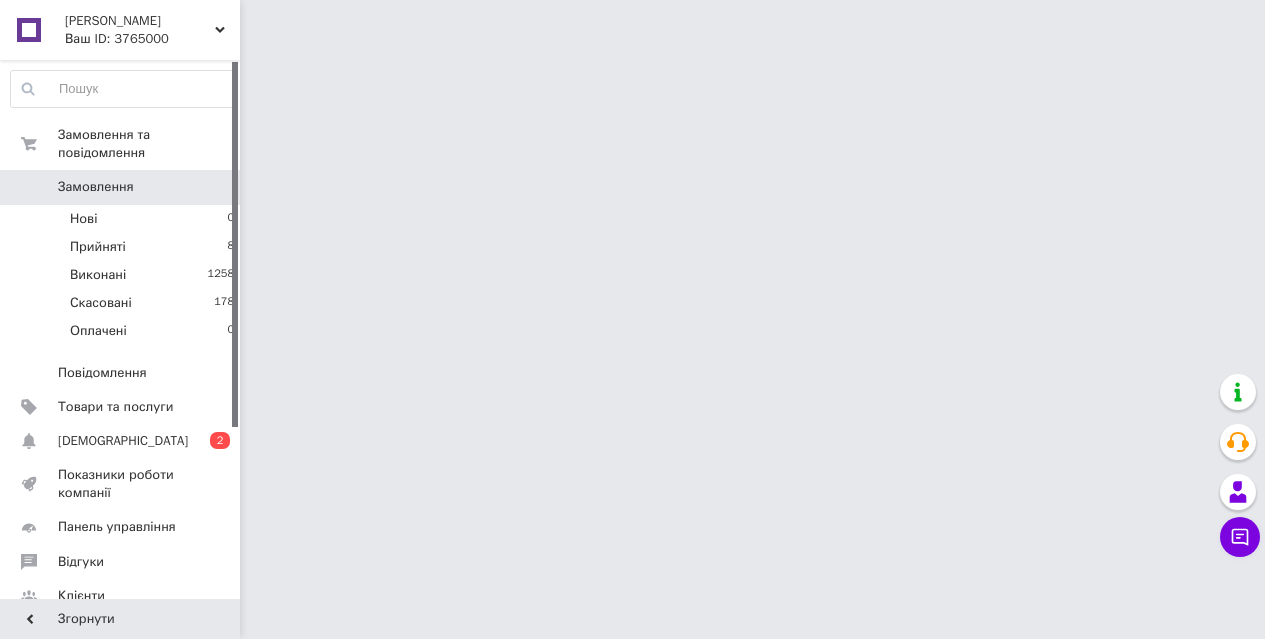 scroll, scrollTop: 0, scrollLeft: 0, axis: both 